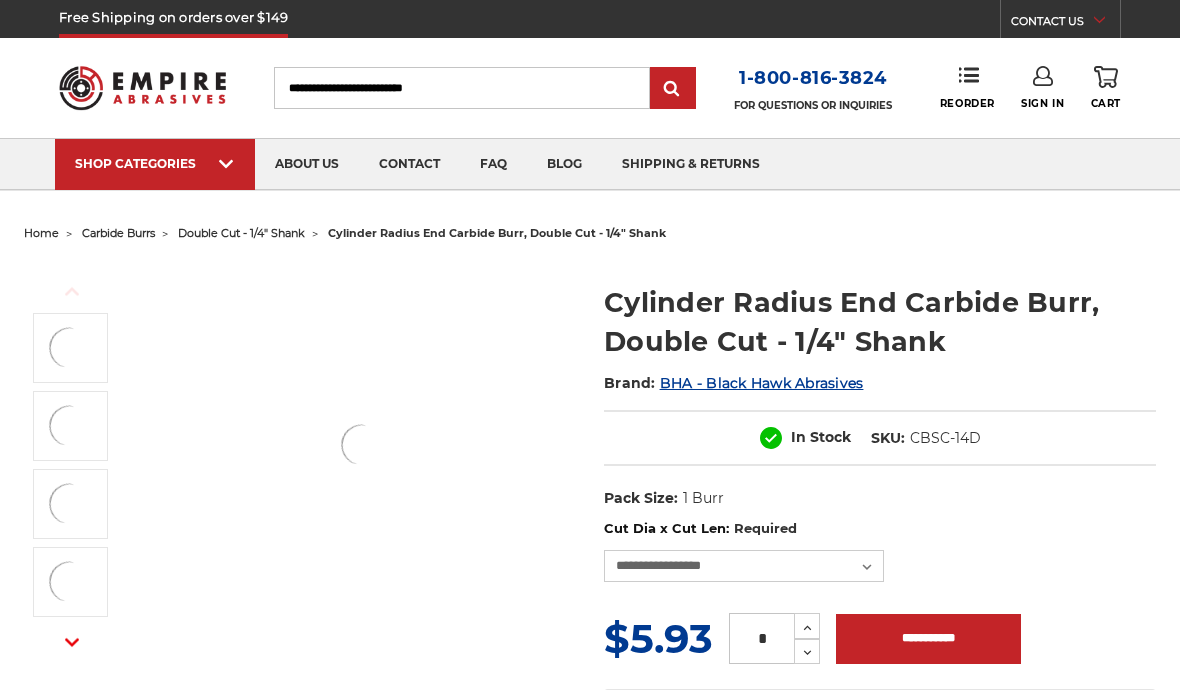 select on "****" 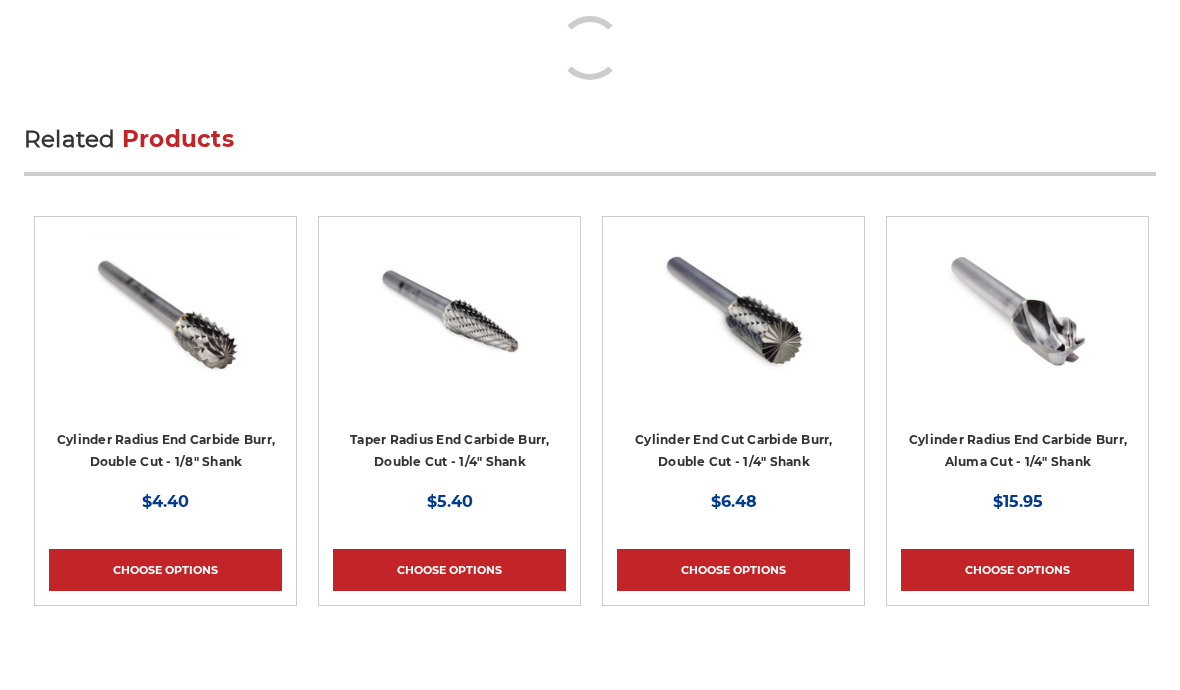 scroll, scrollTop: 2809, scrollLeft: 0, axis: vertical 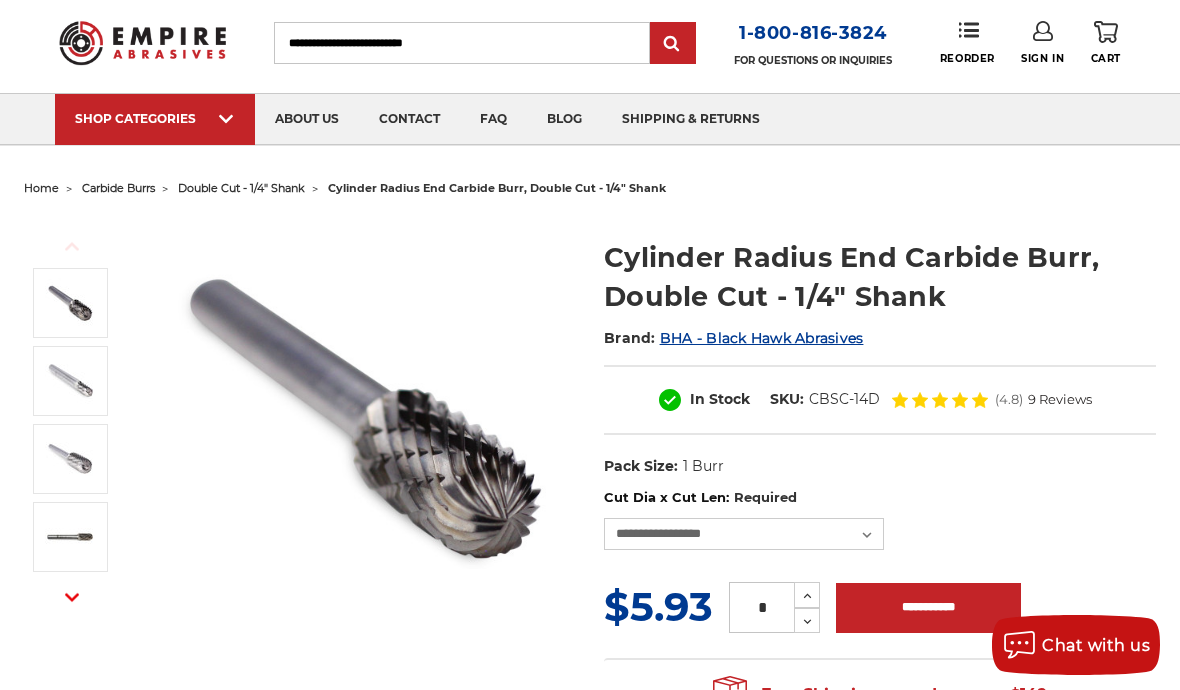 click on "BHA - Black Hawk Abrasives" at bounding box center [762, 338] 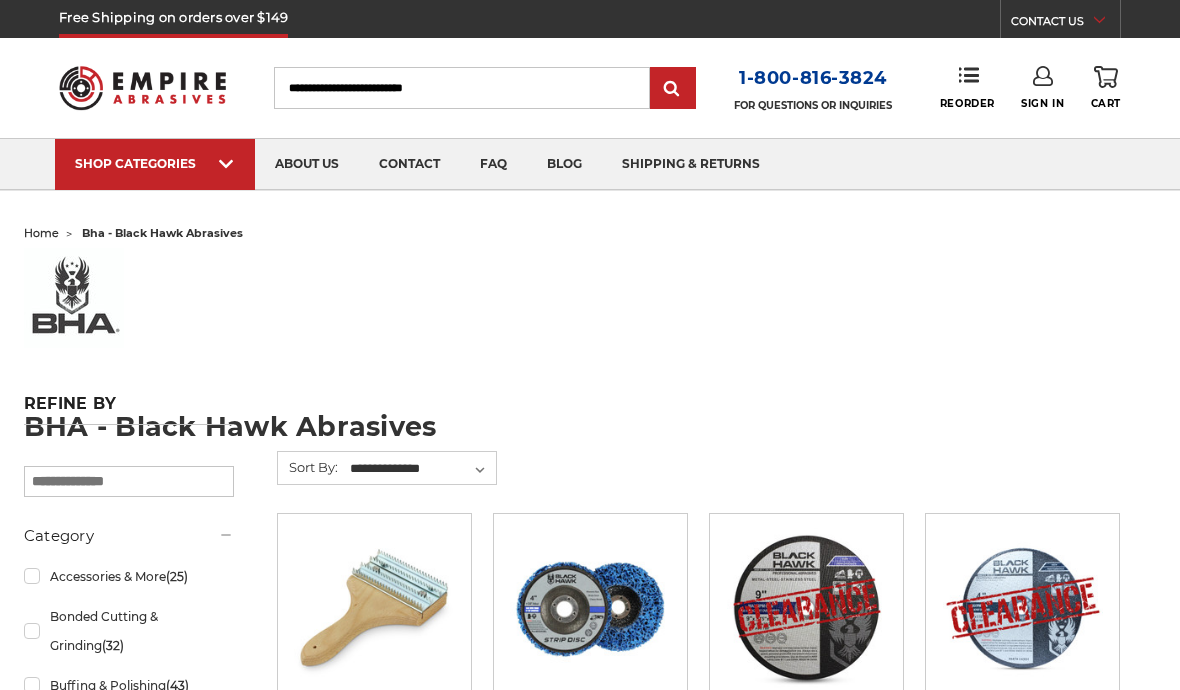 scroll, scrollTop: 0, scrollLeft: 0, axis: both 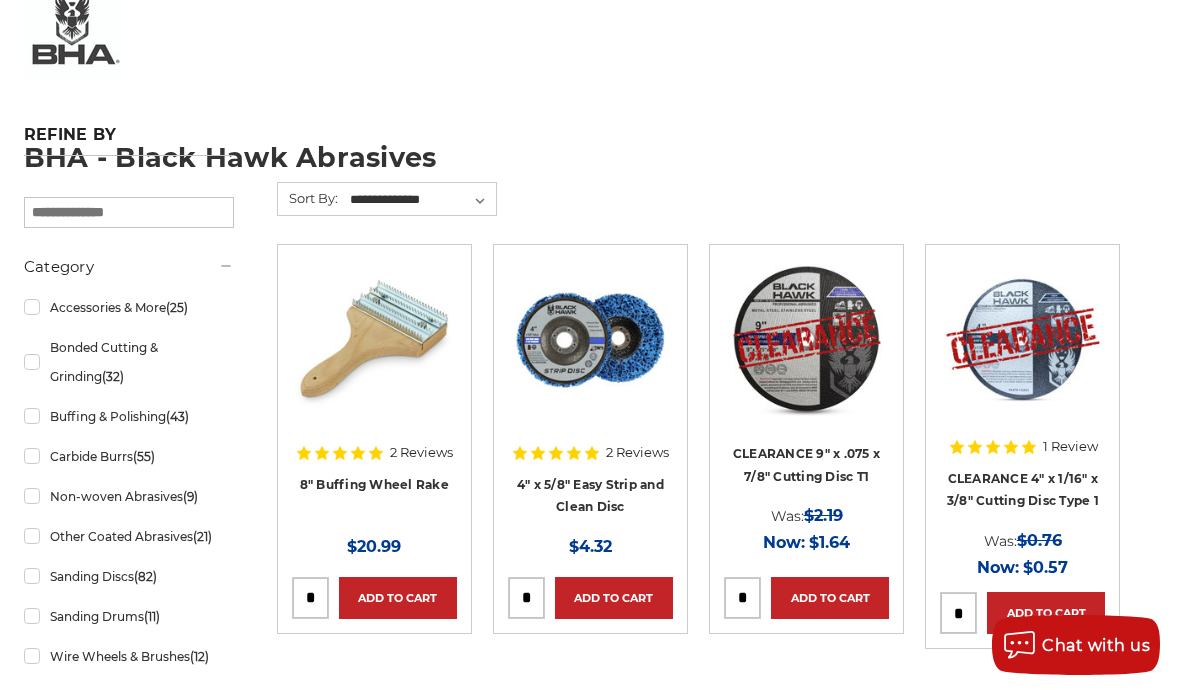 click at bounding box center [129, 212] 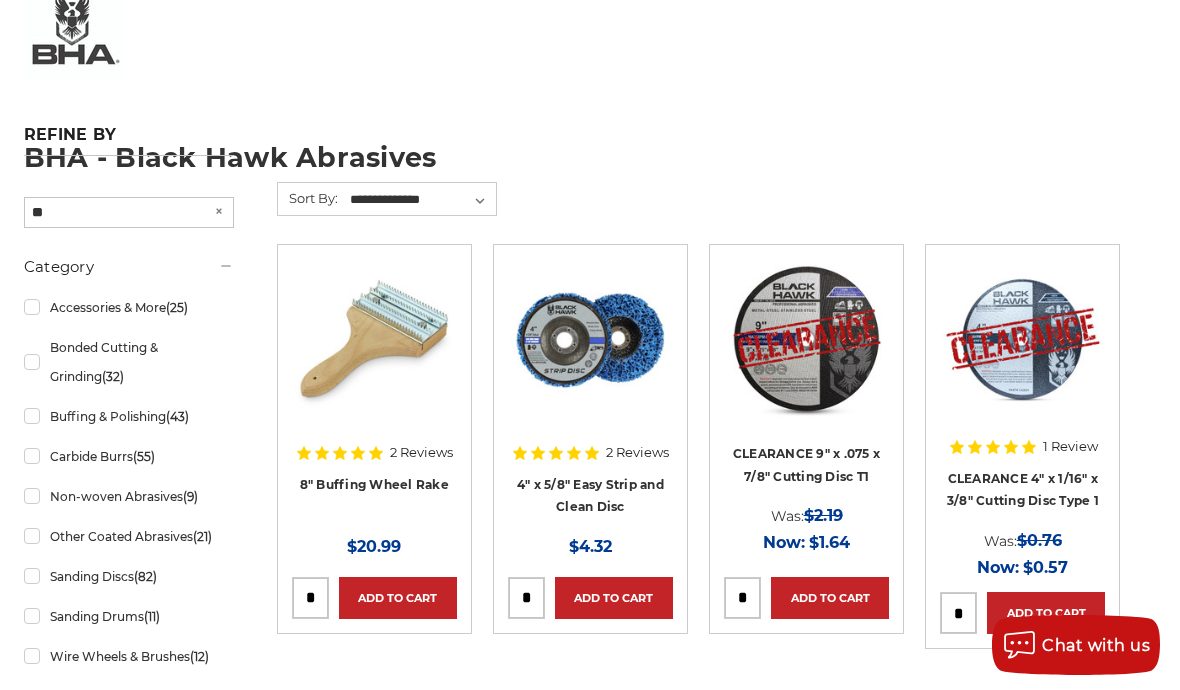 type on "**" 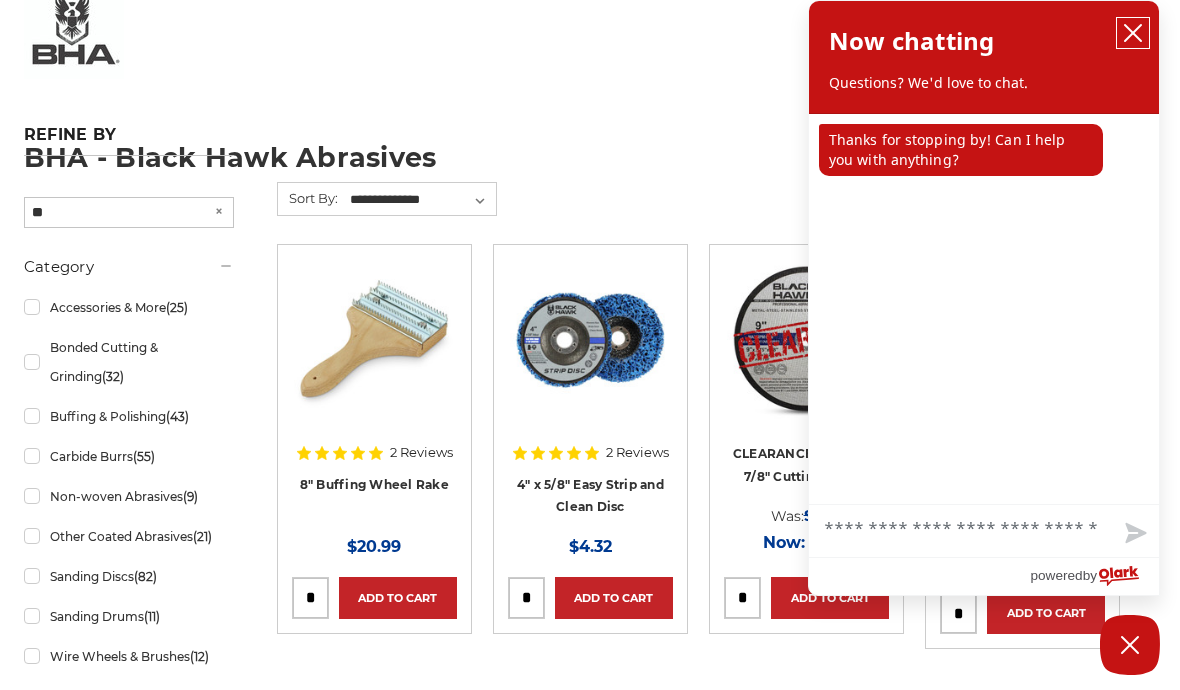 click at bounding box center (1133, 33) 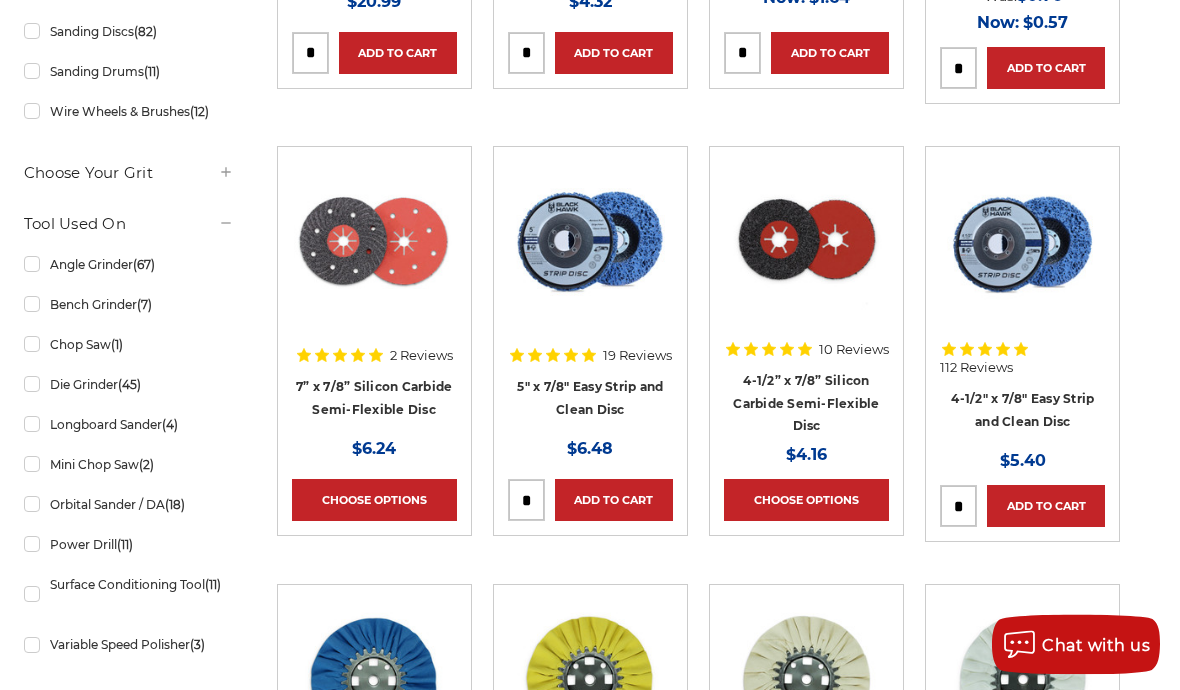 scroll, scrollTop: 814, scrollLeft: 0, axis: vertical 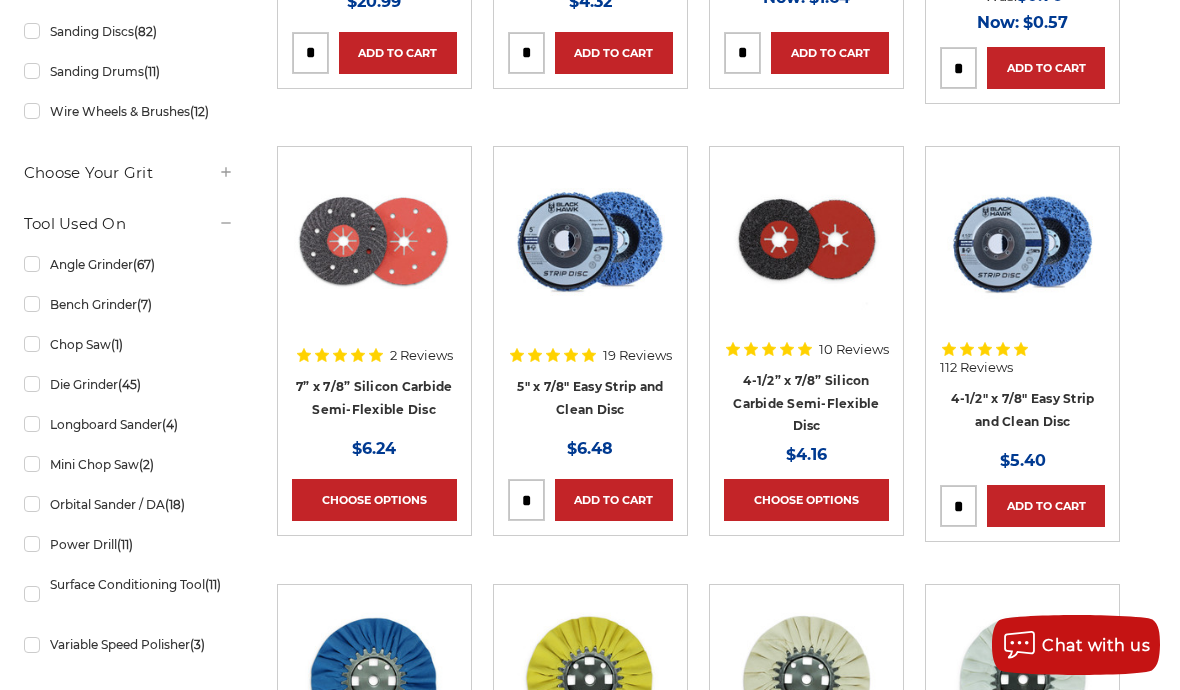 click on "Die Grinder
(45)" at bounding box center (129, 384) 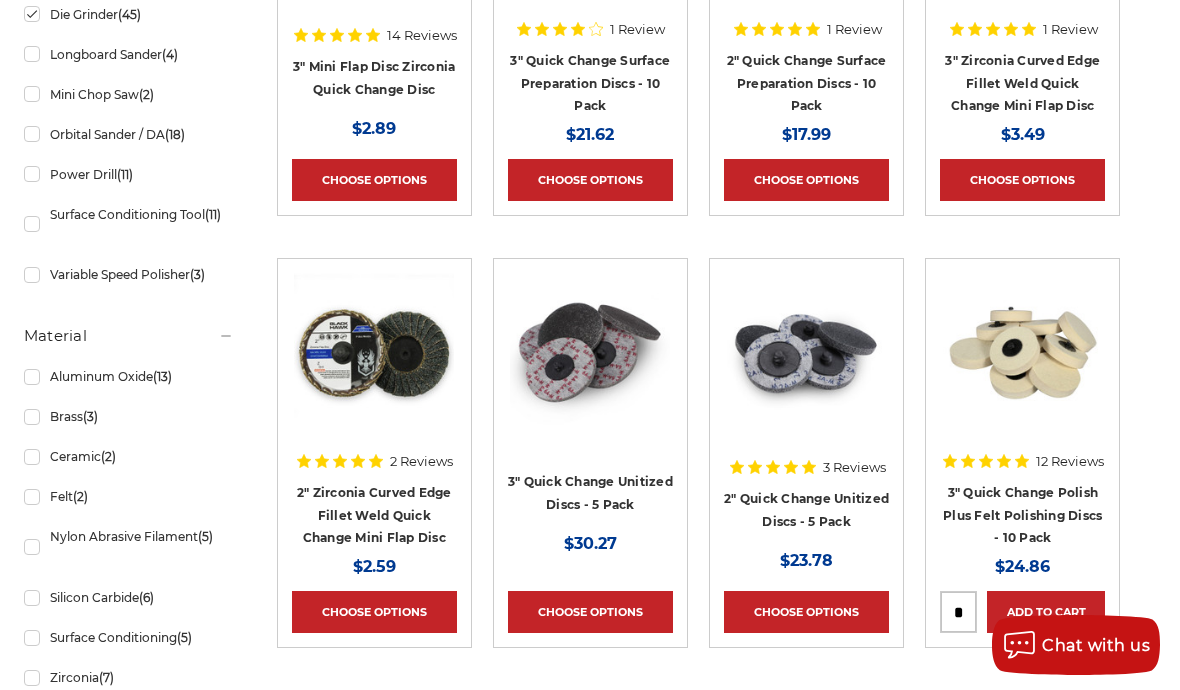 scroll, scrollTop: 1148, scrollLeft: 0, axis: vertical 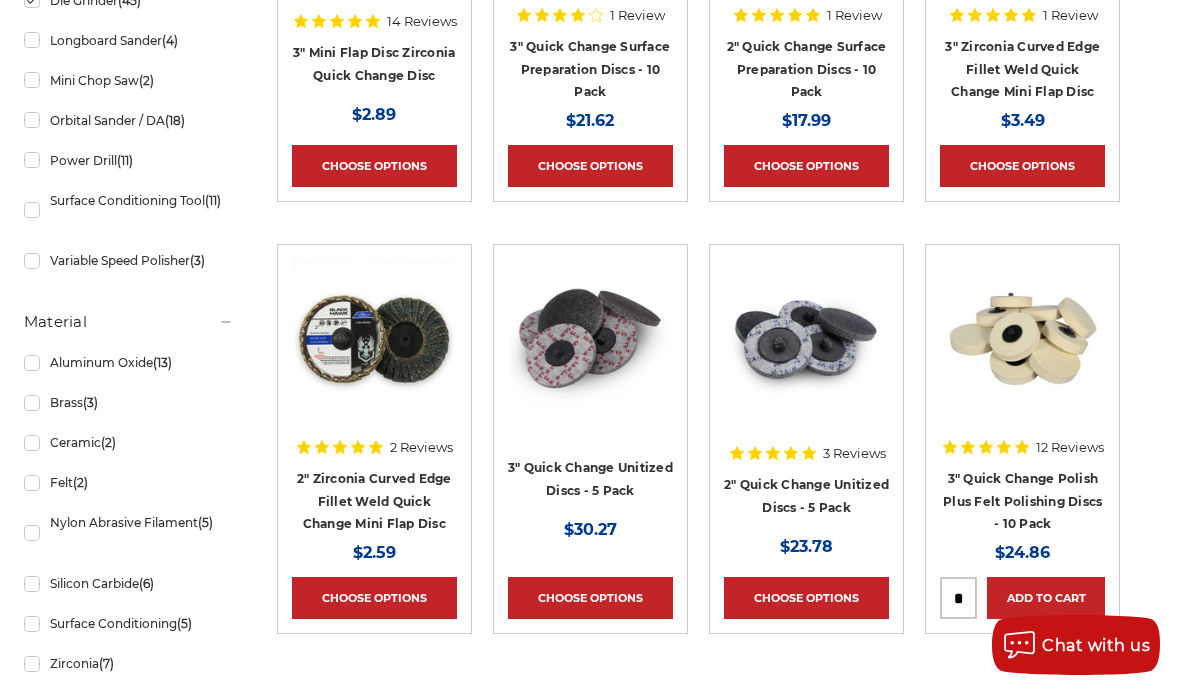 click at bounding box center [807, 339] 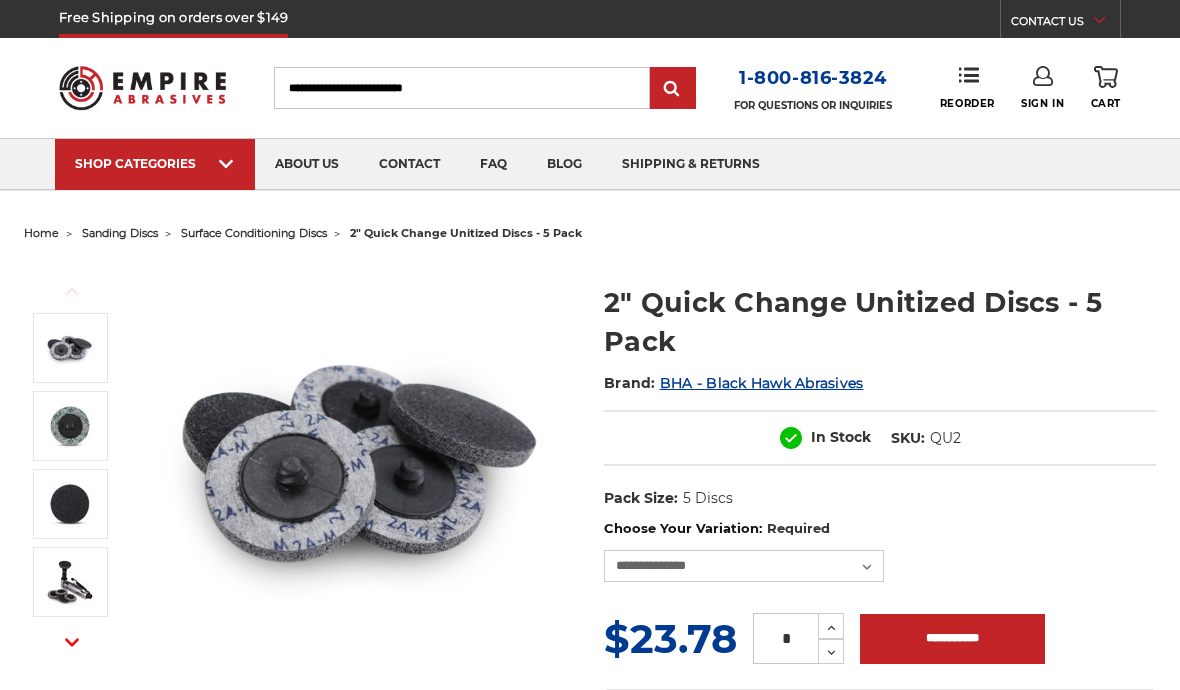 scroll, scrollTop: 0, scrollLeft: 0, axis: both 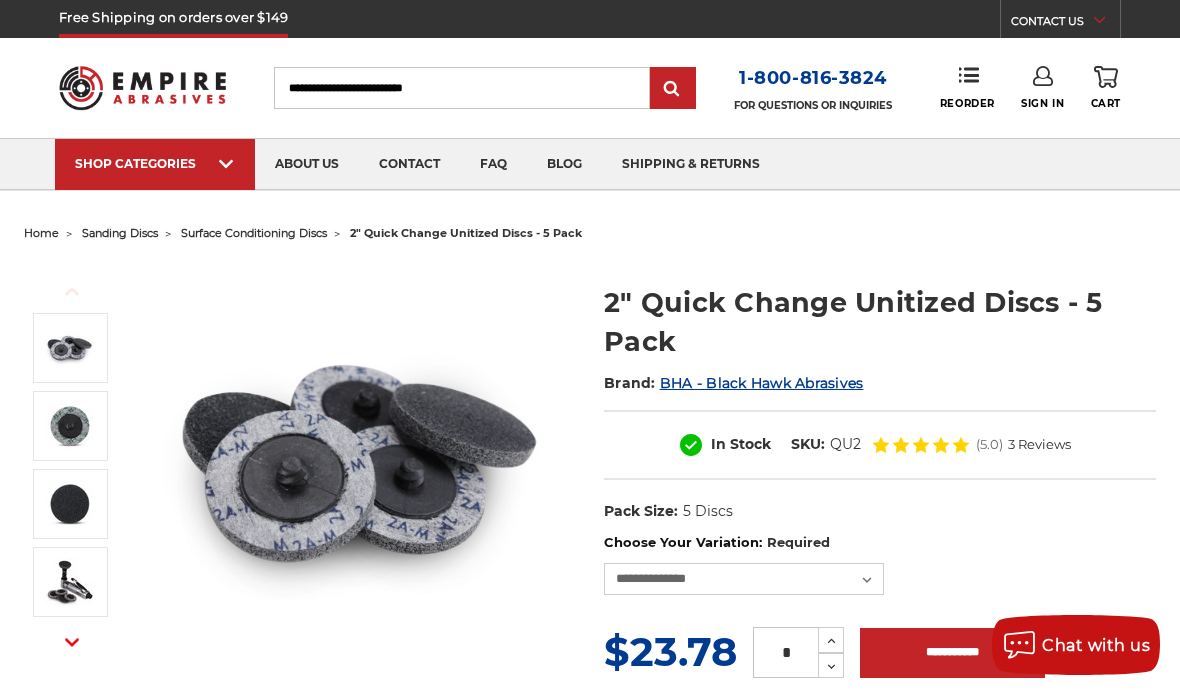 click at bounding box center [70, 582] 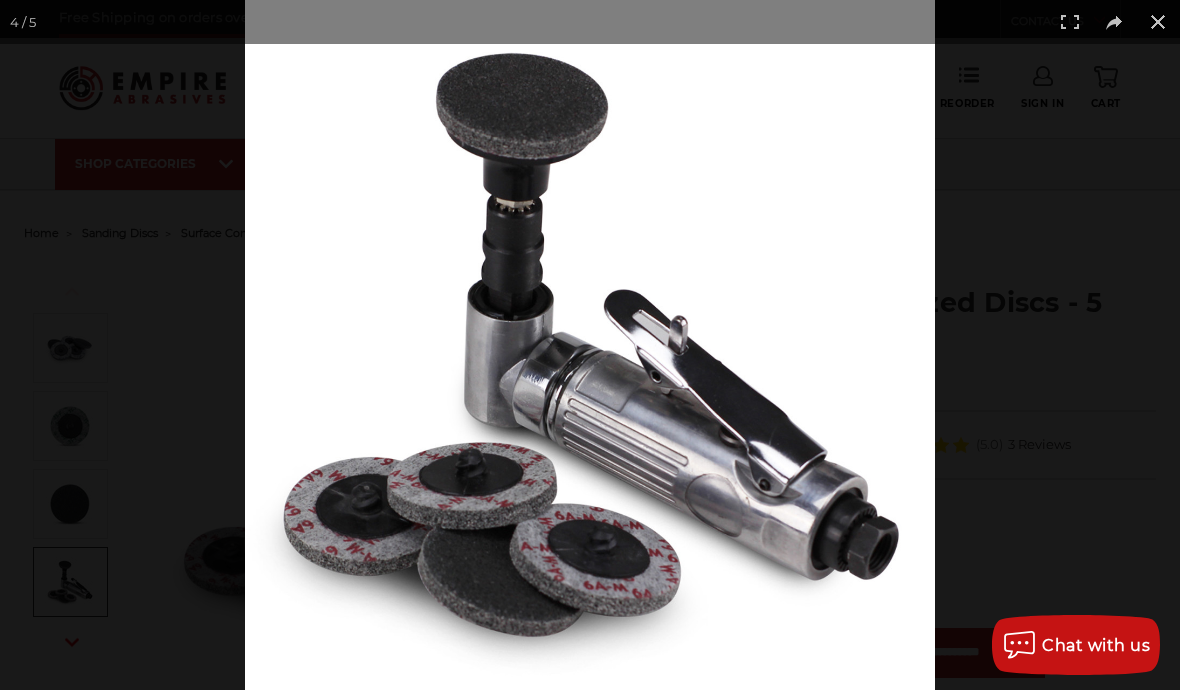 scroll, scrollTop: 0, scrollLeft: 0, axis: both 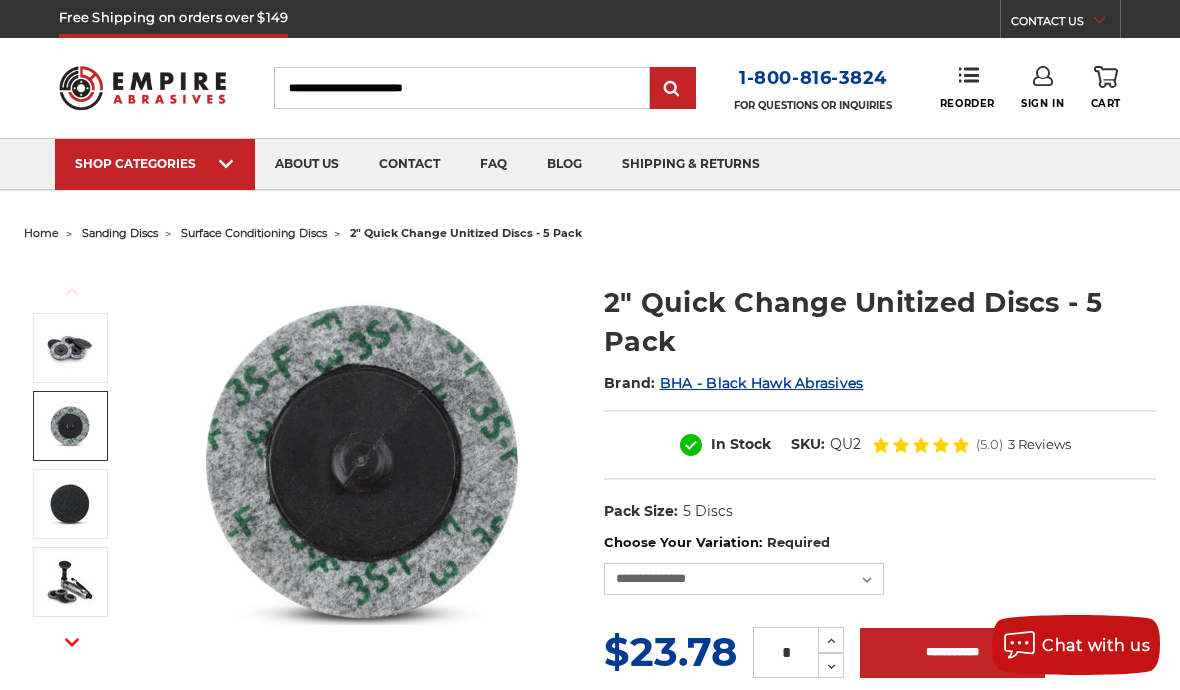 click at bounding box center [70, 426] 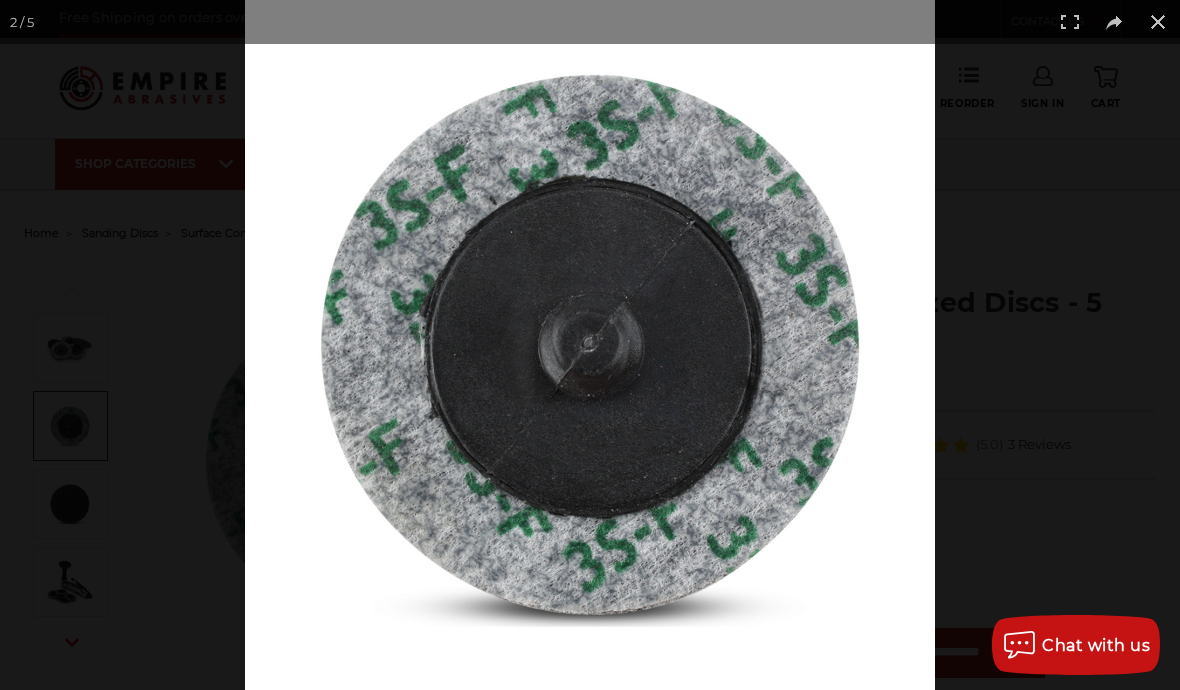 click at bounding box center [1158, 22] 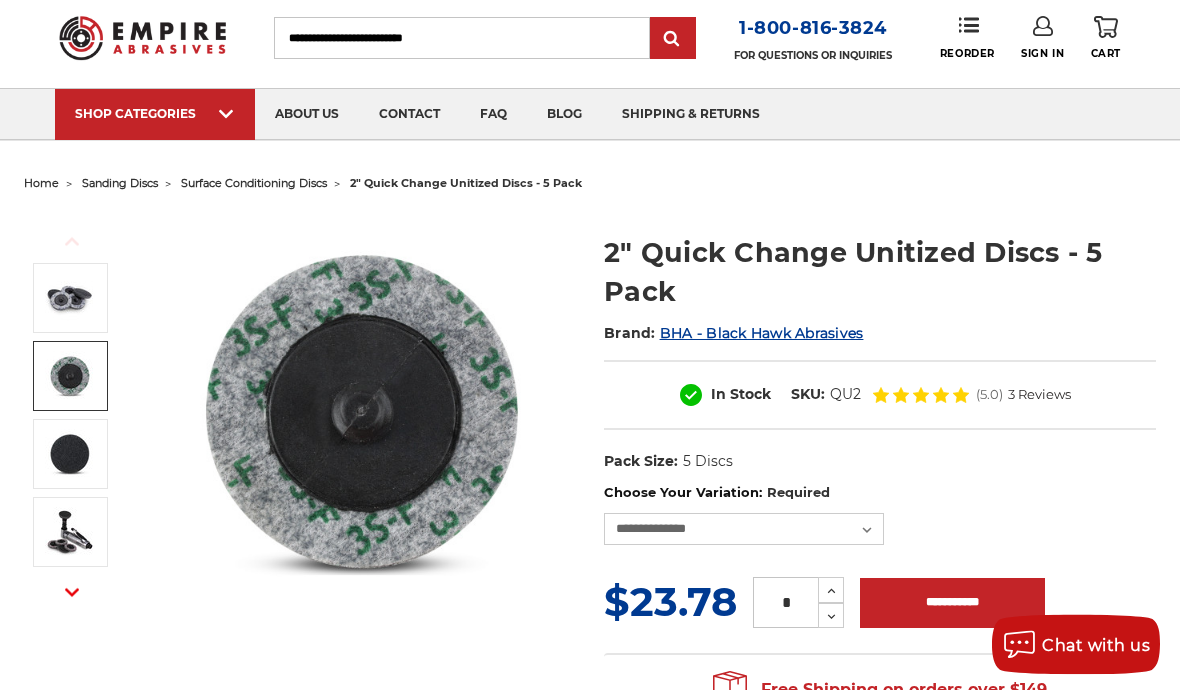 scroll, scrollTop: 64, scrollLeft: 0, axis: vertical 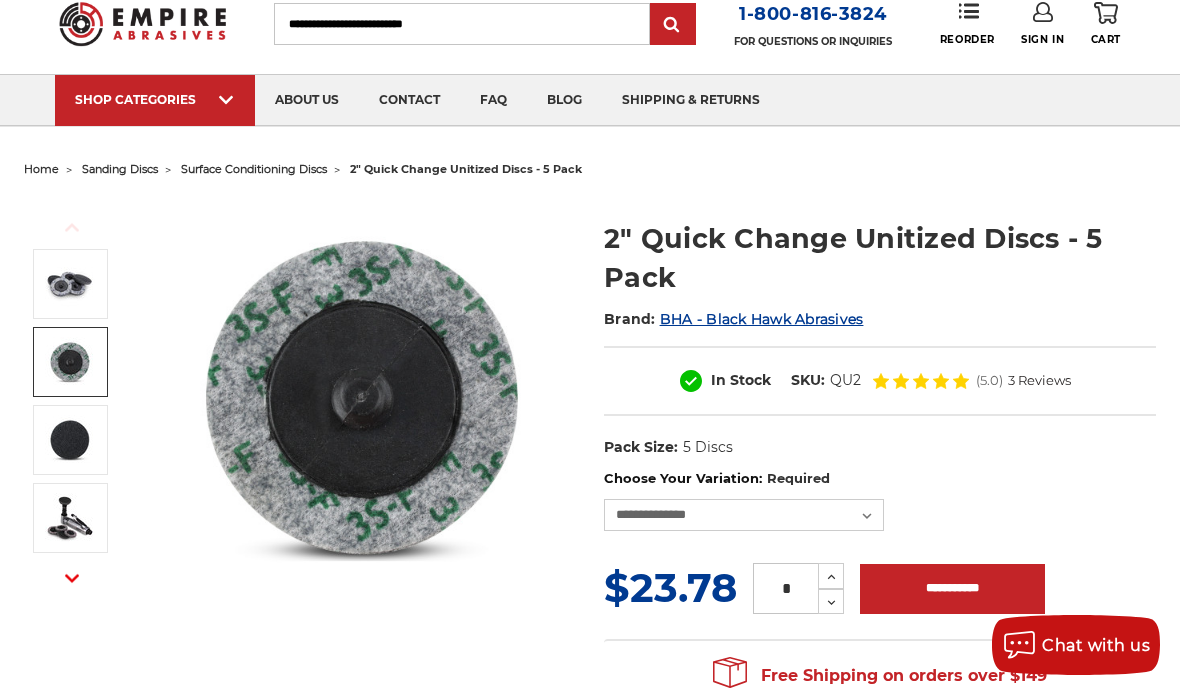 click on "Next" at bounding box center [72, 578] 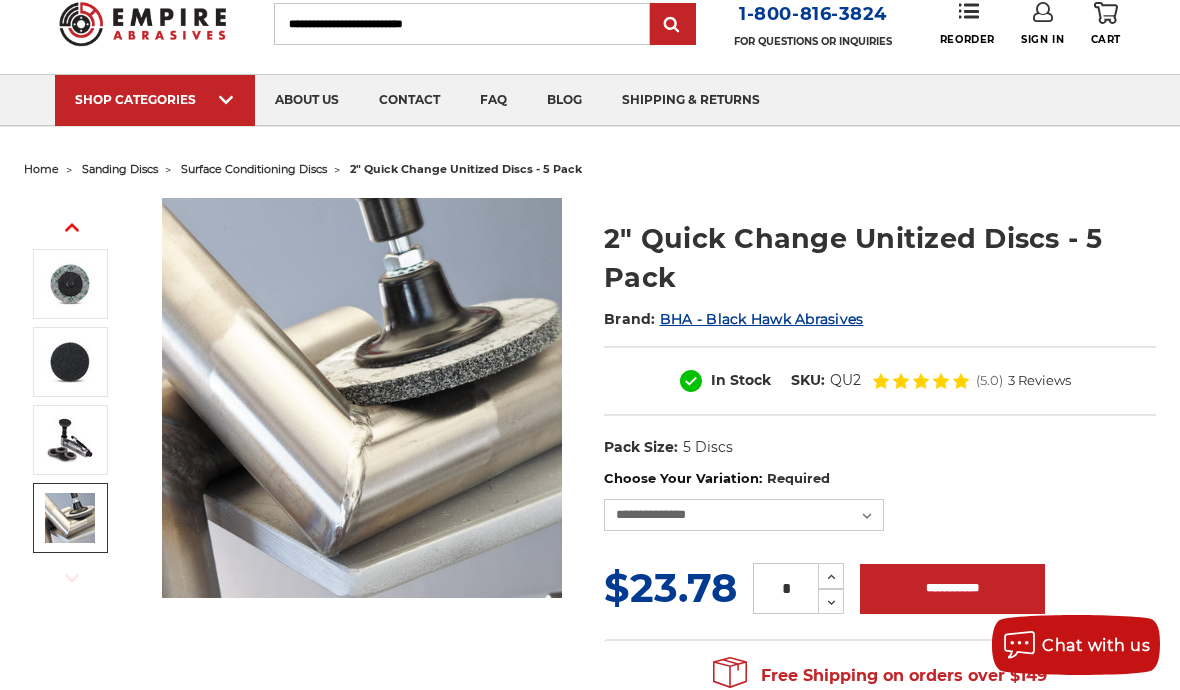 click at bounding box center [70, 518] 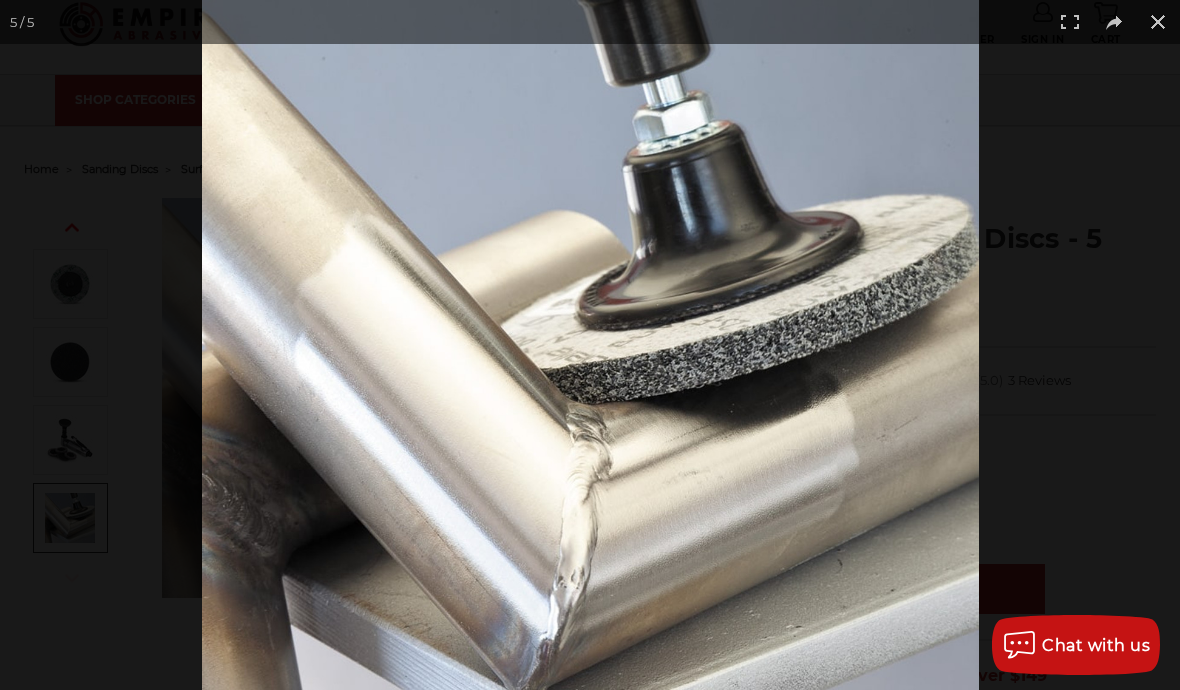 click at bounding box center (1158, 22) 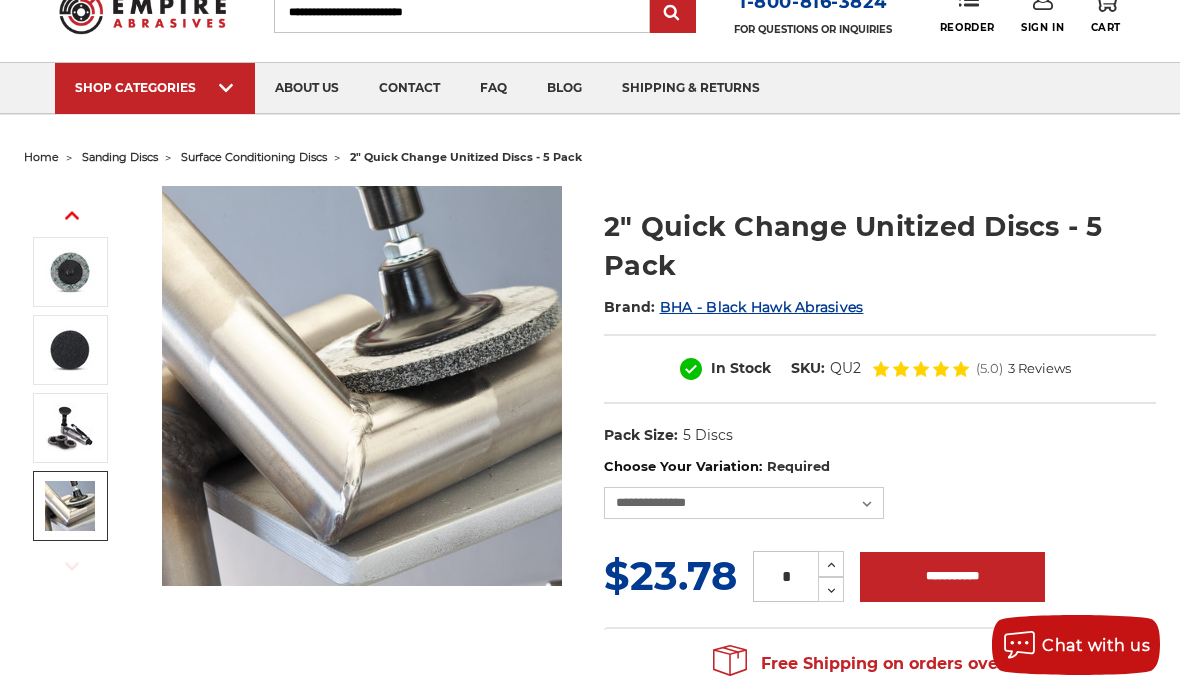 scroll, scrollTop: 0, scrollLeft: 0, axis: both 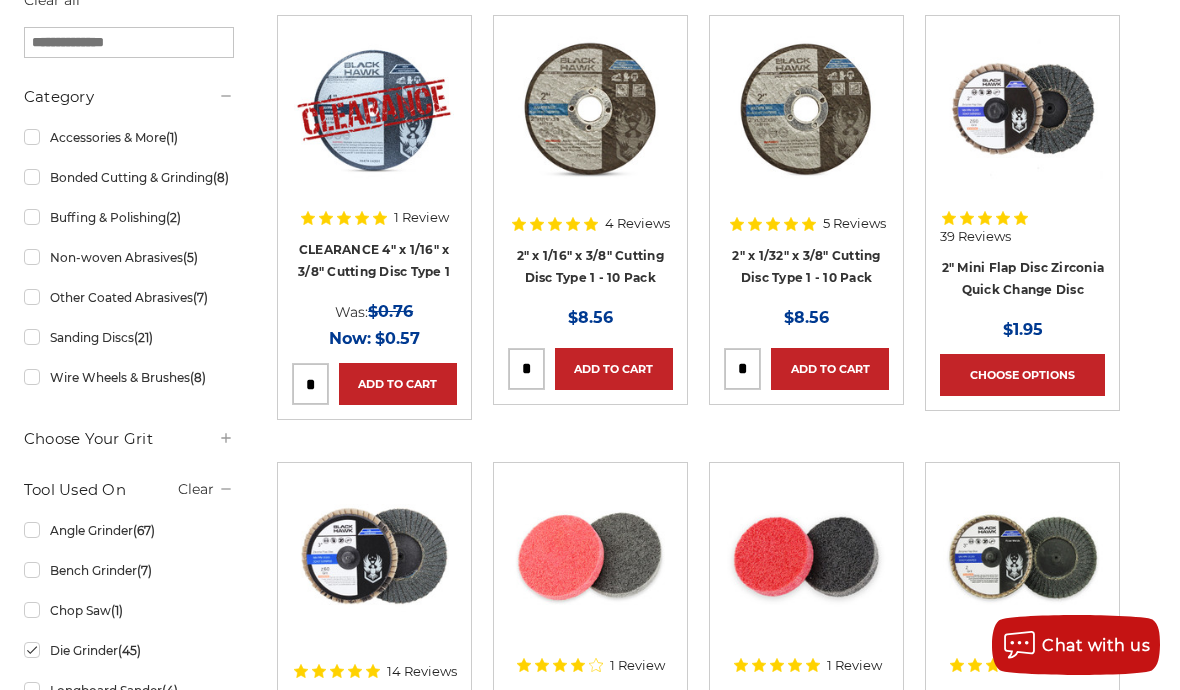 click on "Sanding Discs
(21)" at bounding box center [129, 337] 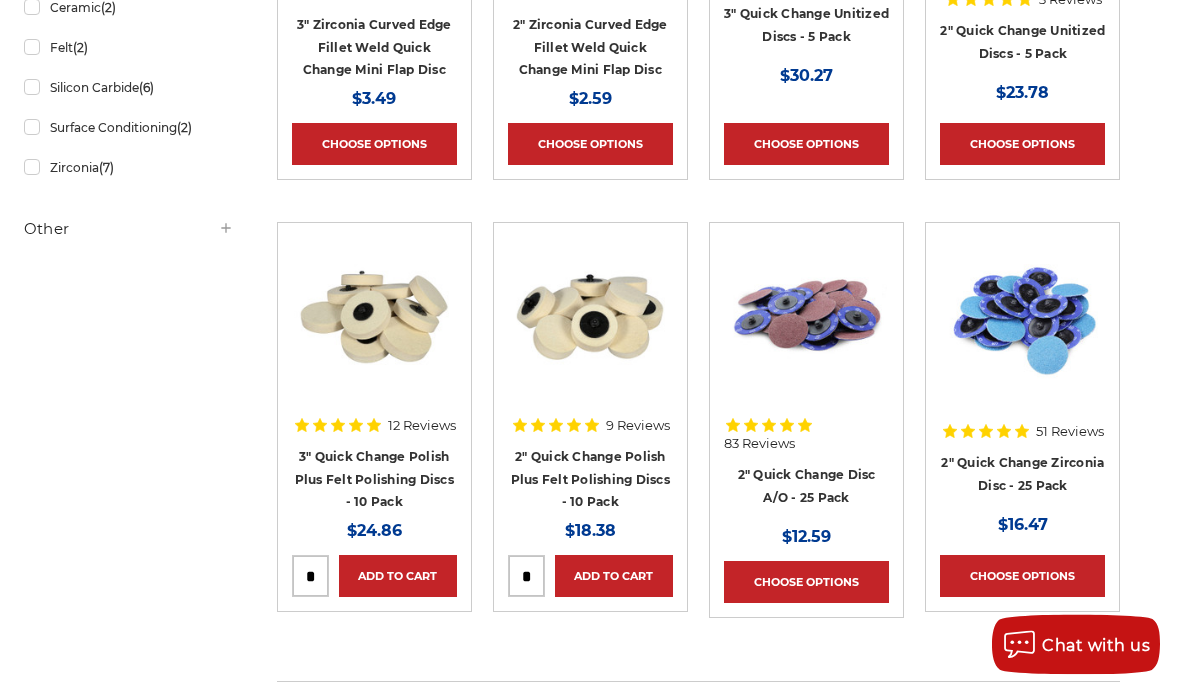 scroll, scrollTop: 1162, scrollLeft: 0, axis: vertical 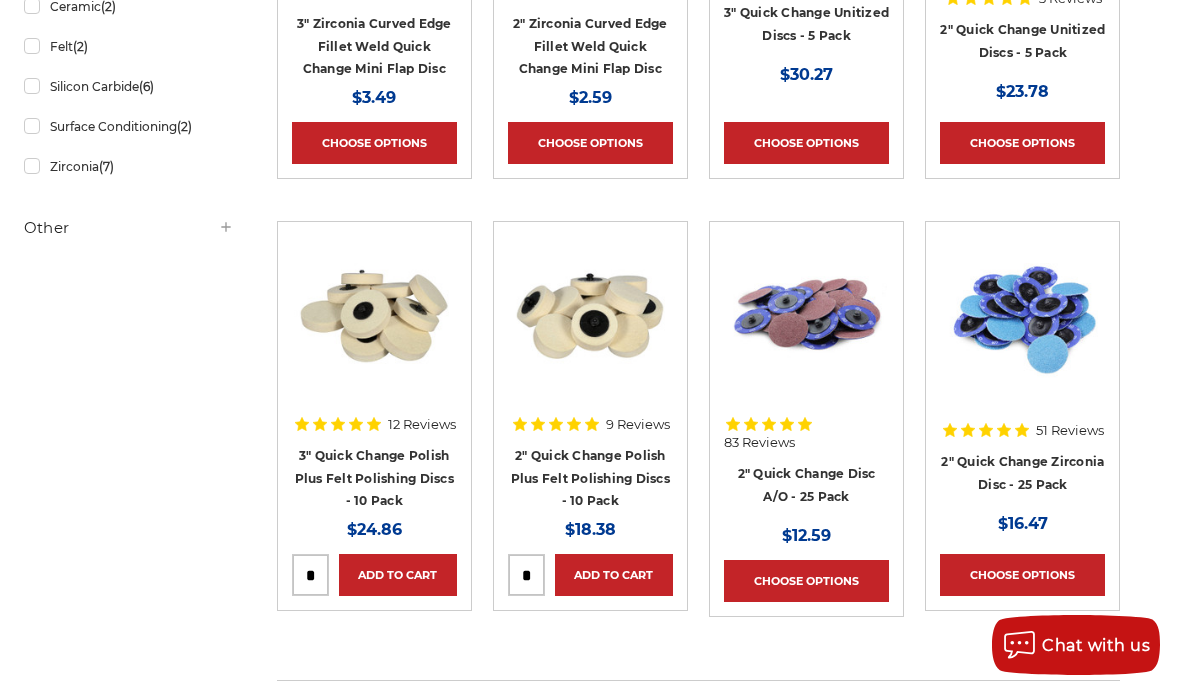 click on "Quick view" at bounding box center [590, 316] 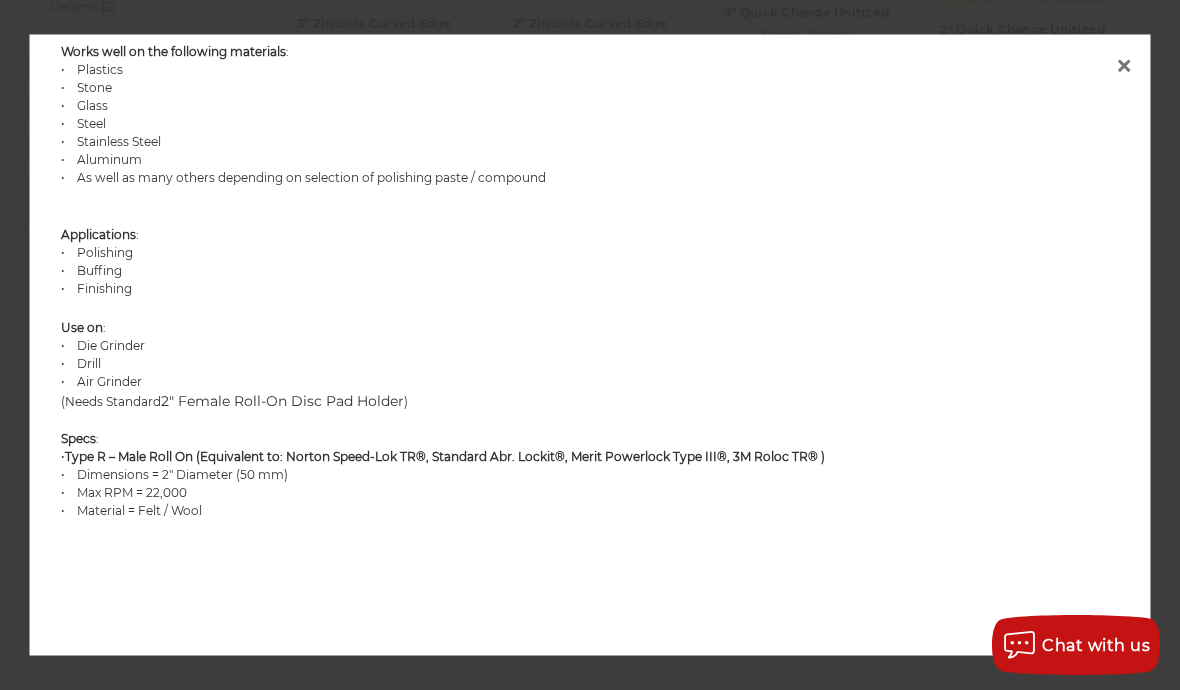 scroll, scrollTop: 900, scrollLeft: 0, axis: vertical 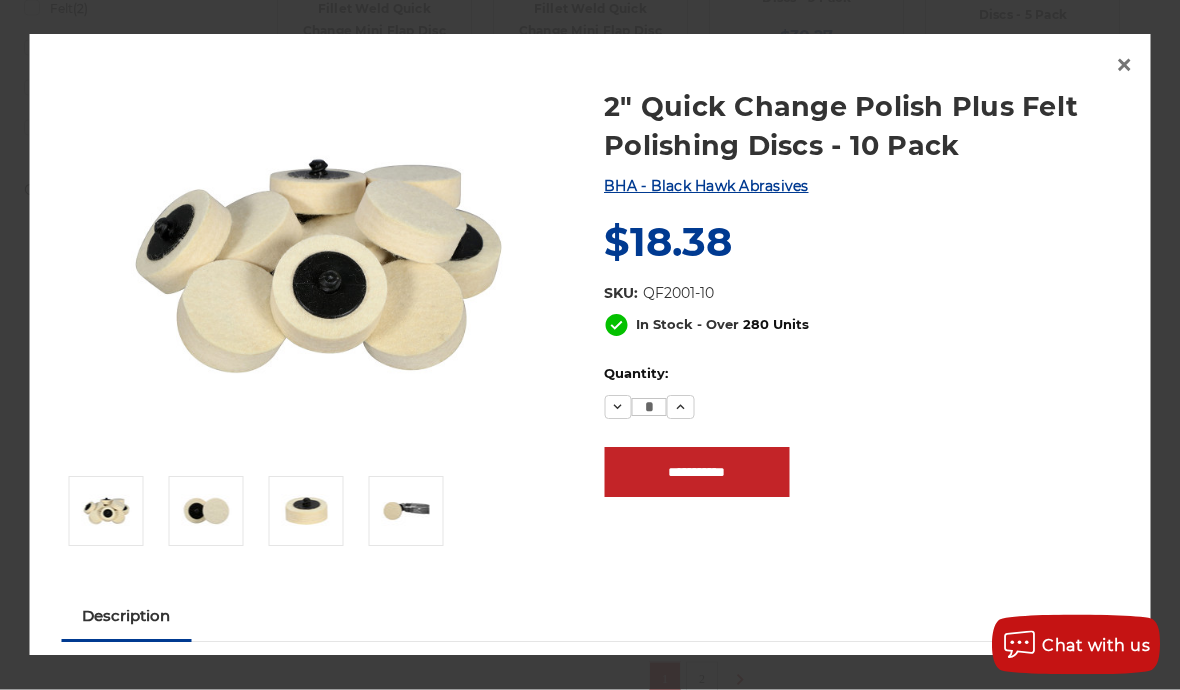 click on "×" at bounding box center [1124, 64] 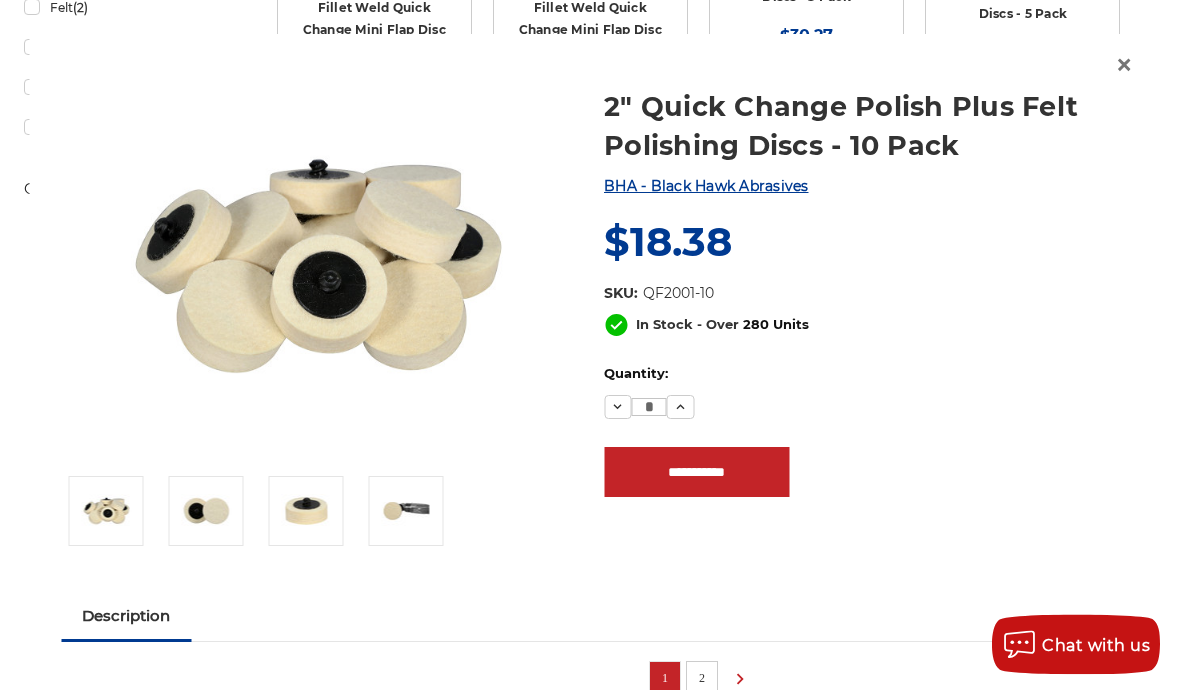 scroll, scrollTop: 0, scrollLeft: 0, axis: both 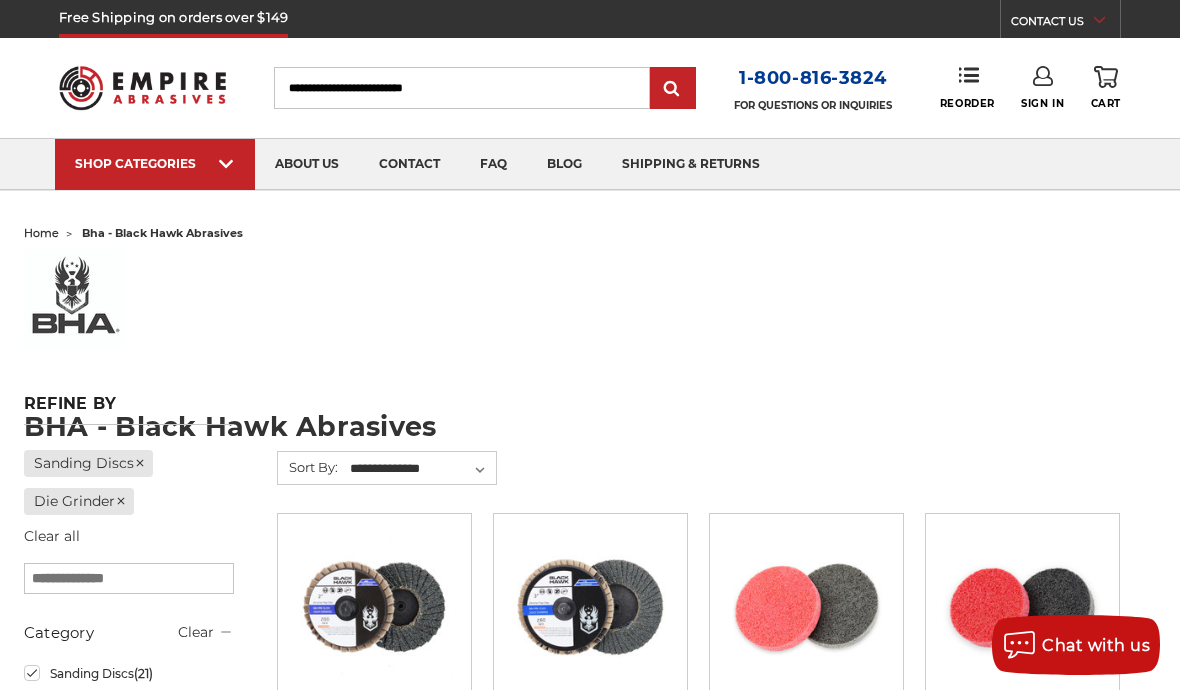 click on "Search" at bounding box center [462, 88] 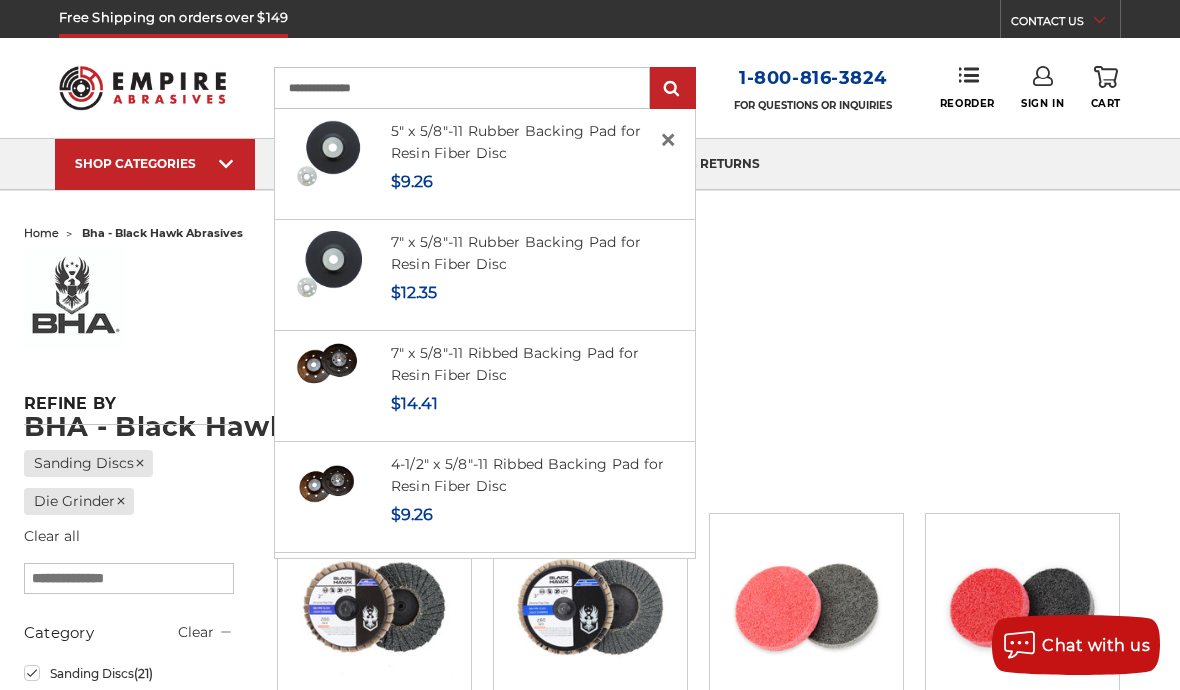 type on "**********" 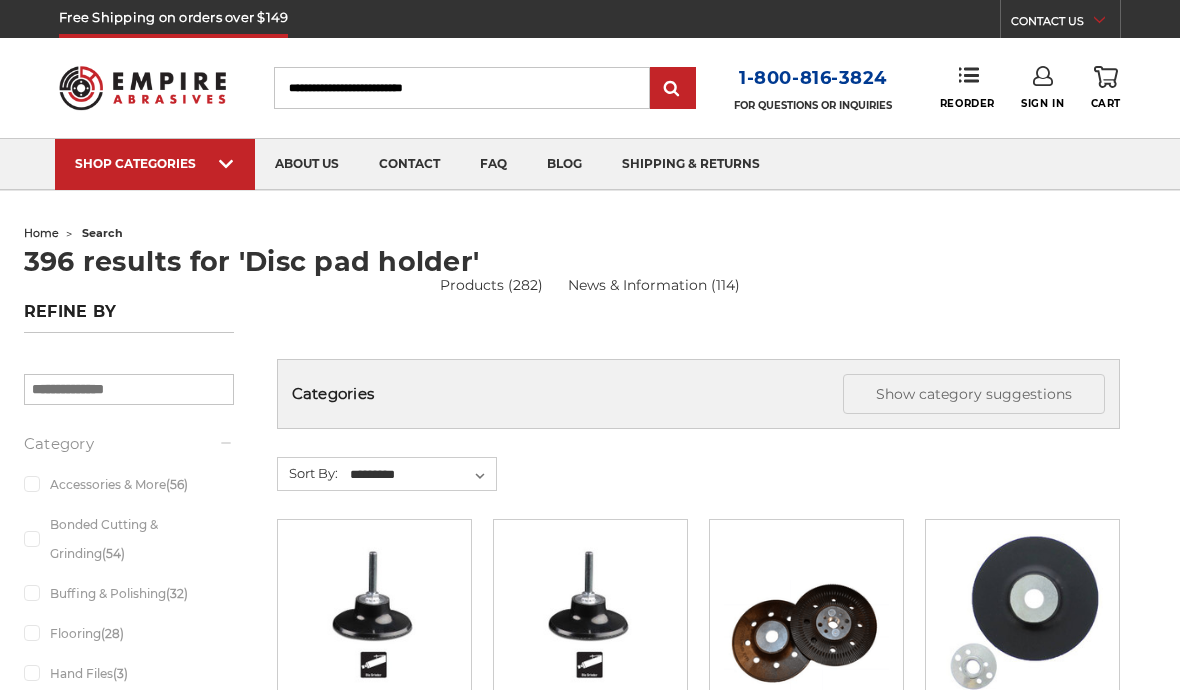 scroll, scrollTop: 0, scrollLeft: 0, axis: both 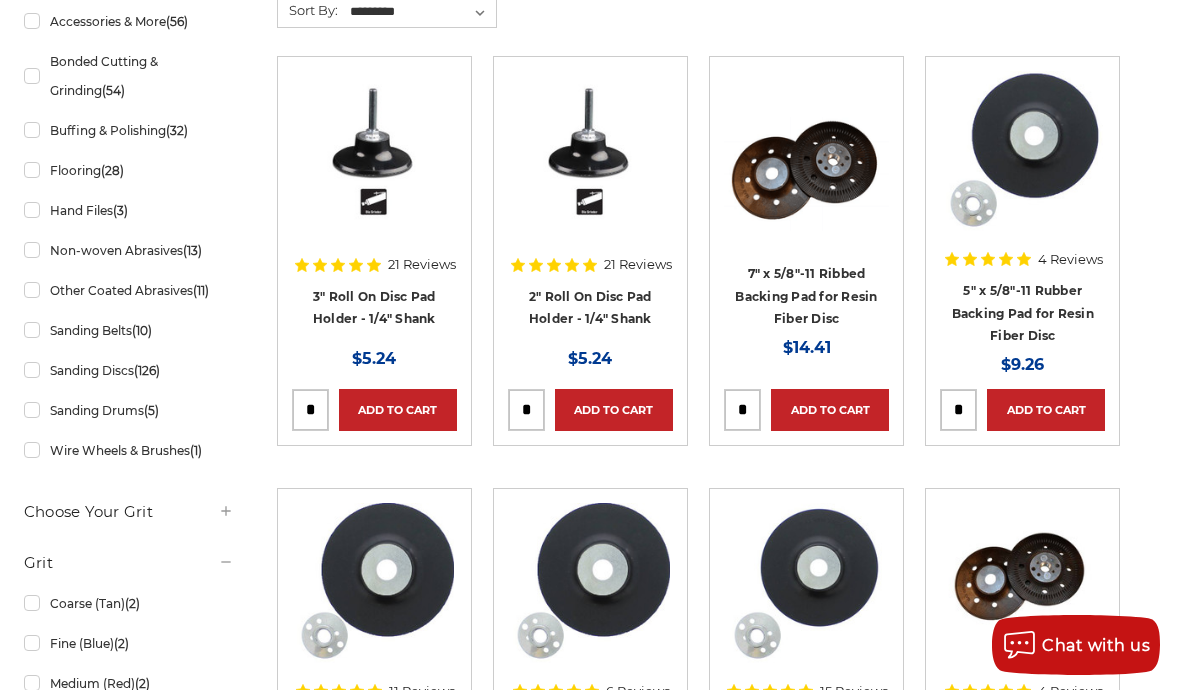 click on "2" Roll On Disc Pad Holder - 1/4" Shank" at bounding box center (590, 308) 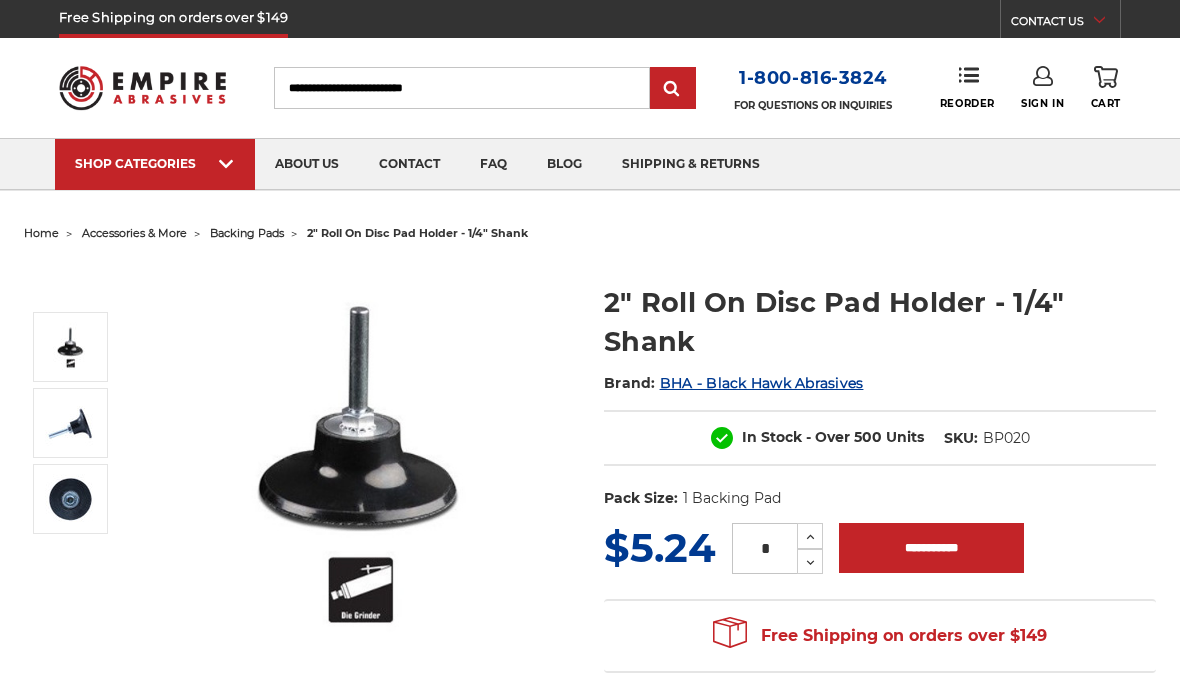 scroll, scrollTop: 0, scrollLeft: 0, axis: both 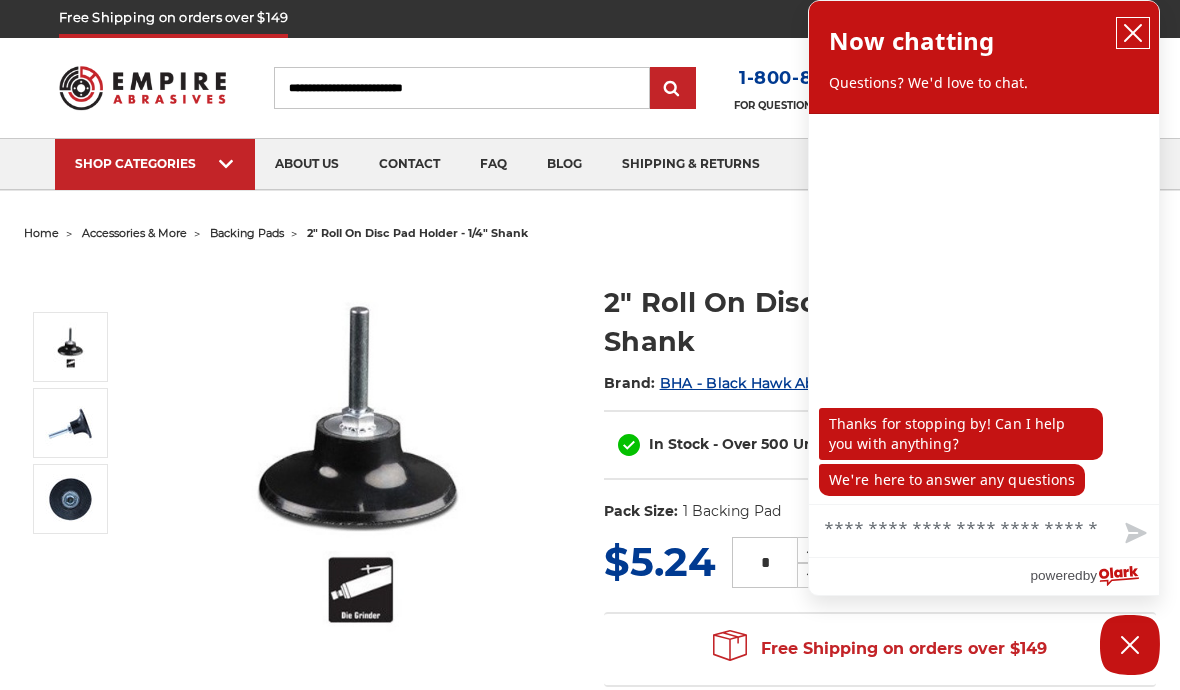 click 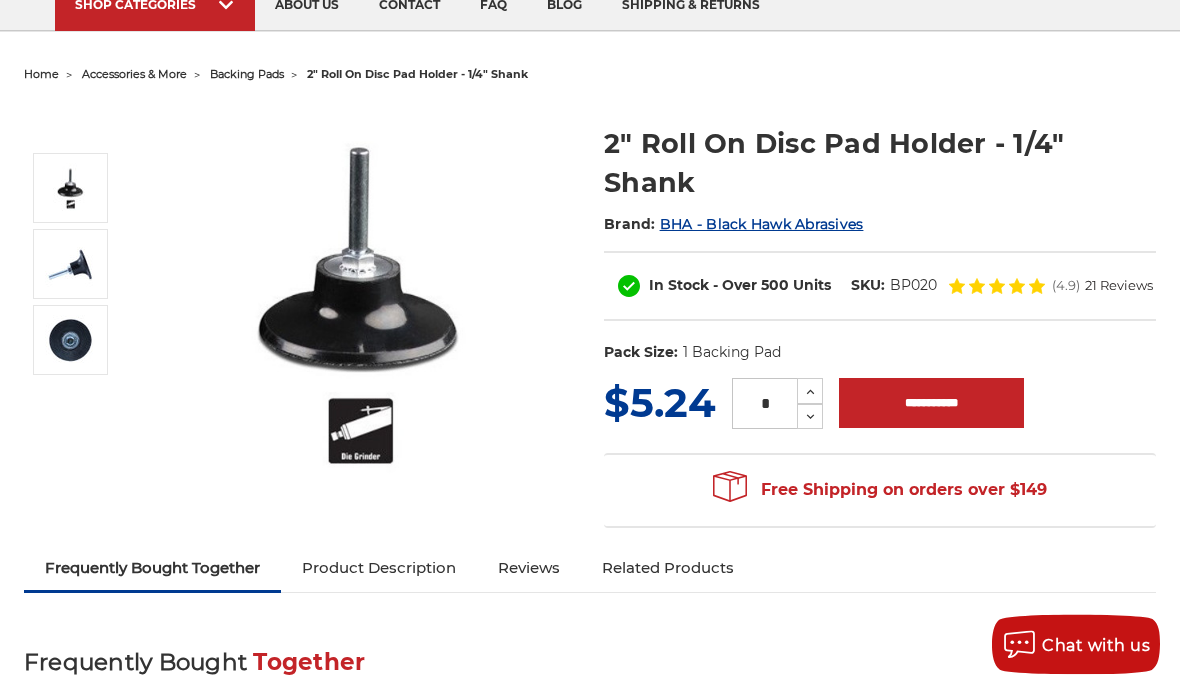 scroll, scrollTop: 160, scrollLeft: 0, axis: vertical 